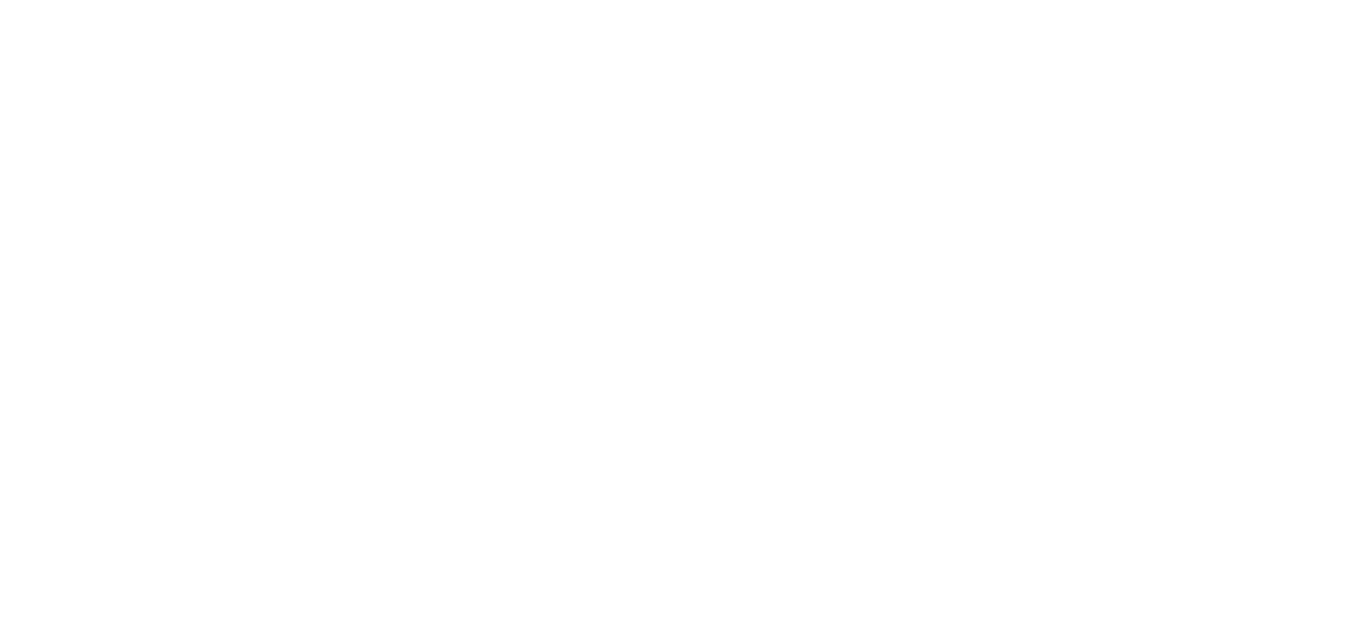 scroll, scrollTop: 0, scrollLeft: 0, axis: both 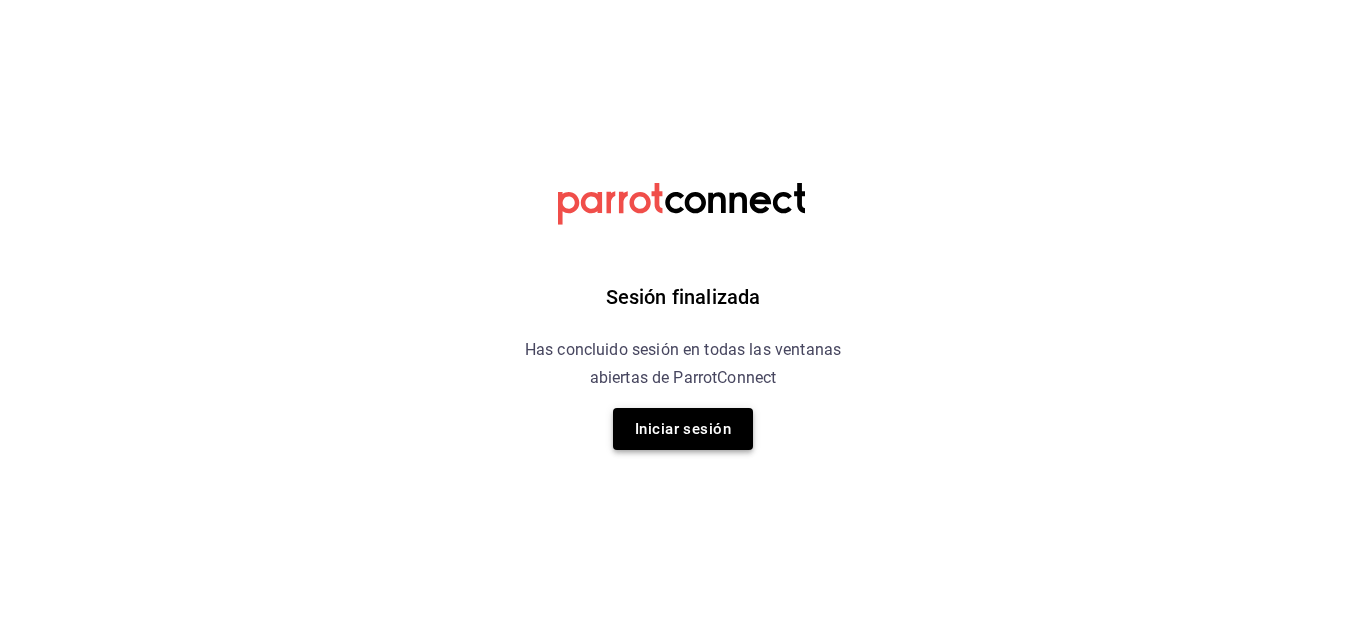 click on "Iniciar sesión" at bounding box center [683, 429] 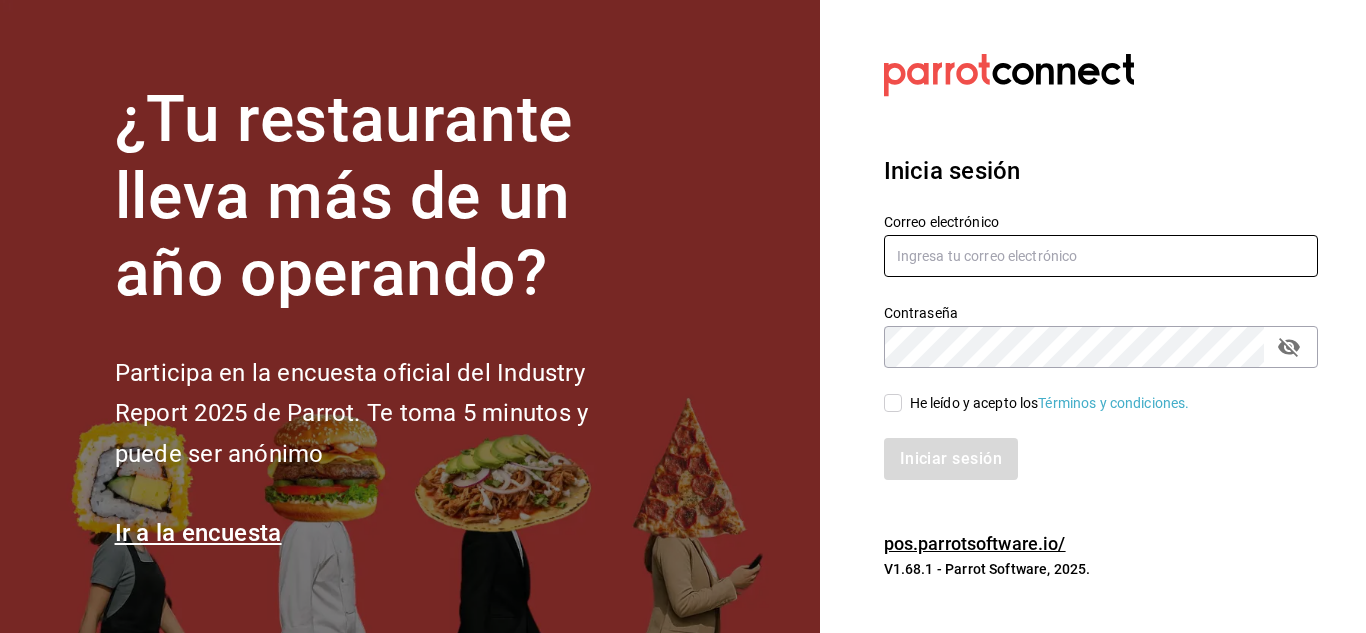 type on "[USERNAME]@example.com" 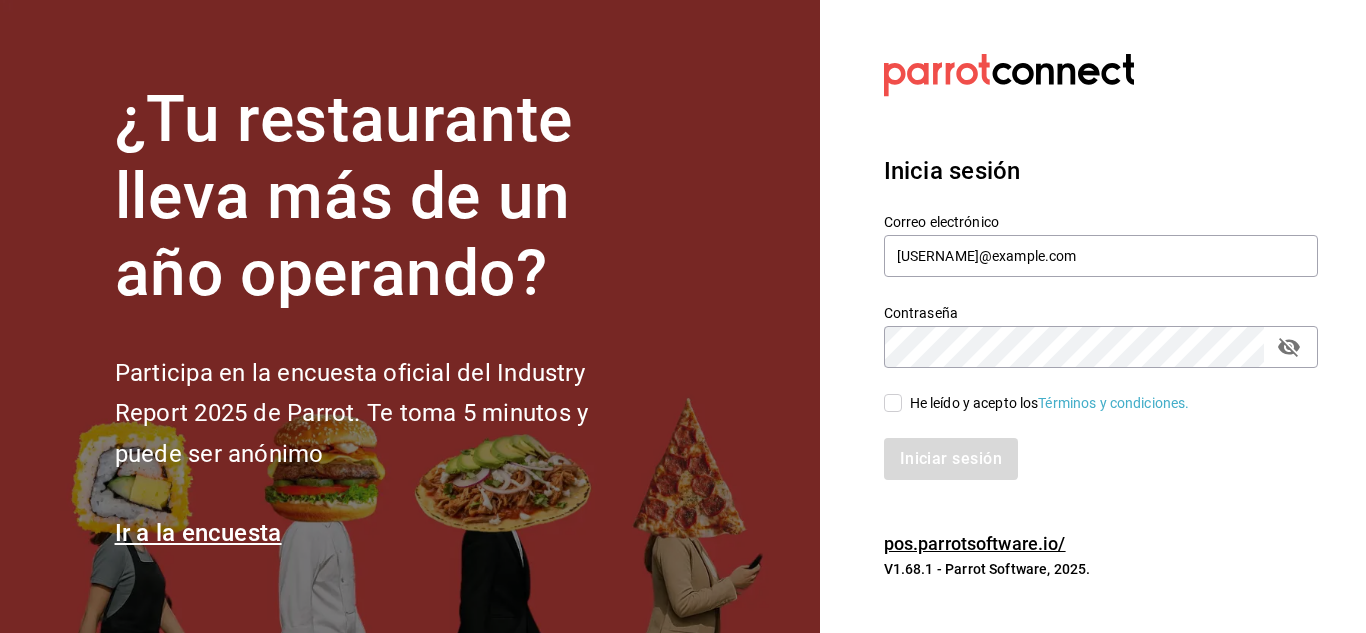 click on "He leído y acepto los  Términos y condiciones." at bounding box center [893, 403] 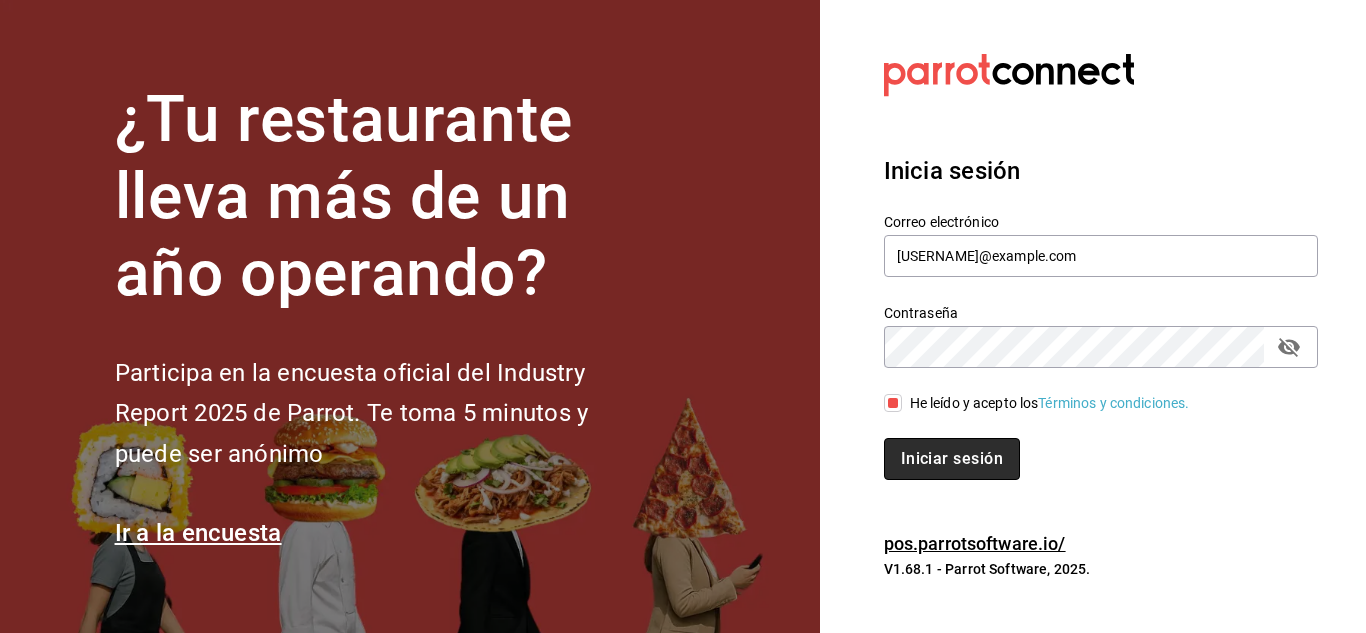 click on "Iniciar sesión" at bounding box center [952, 459] 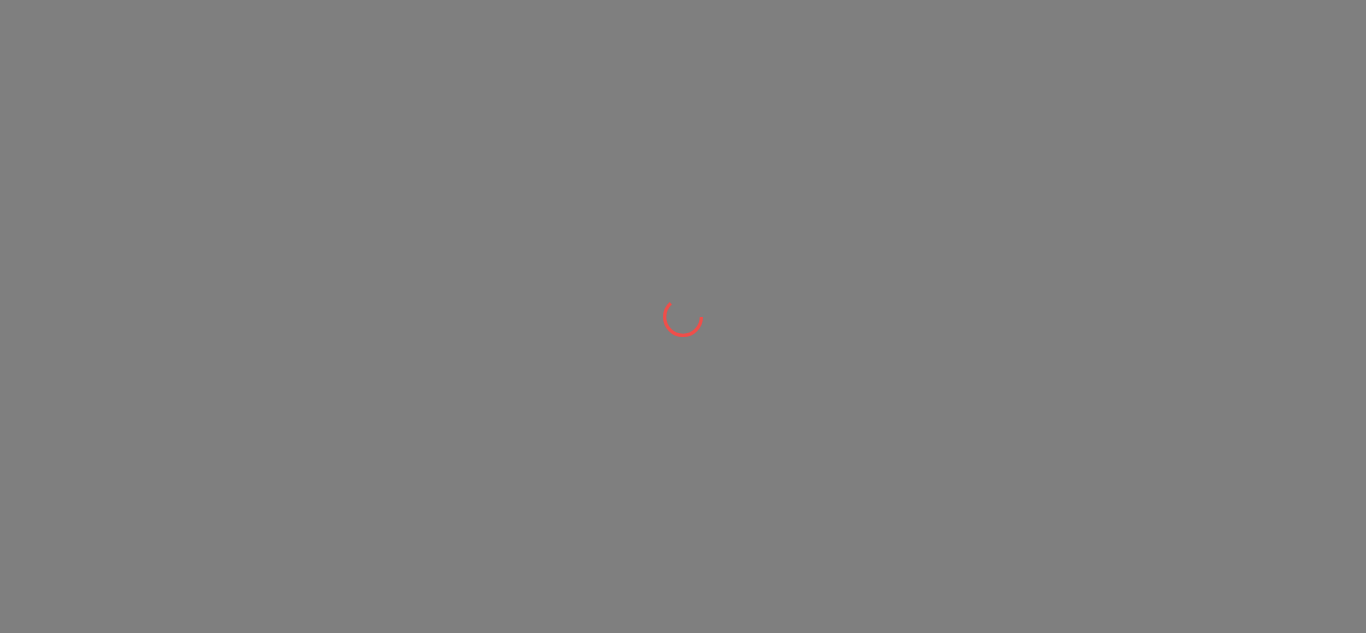 scroll, scrollTop: 0, scrollLeft: 0, axis: both 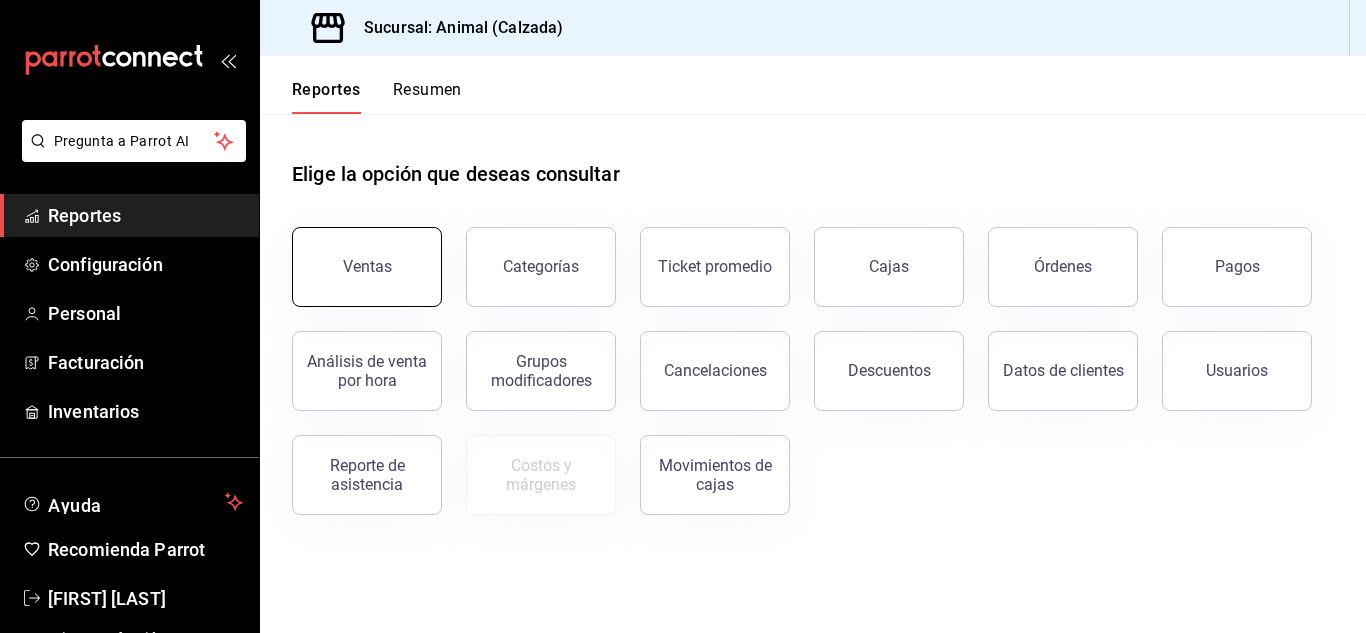 click on "Ventas" at bounding box center [367, 267] 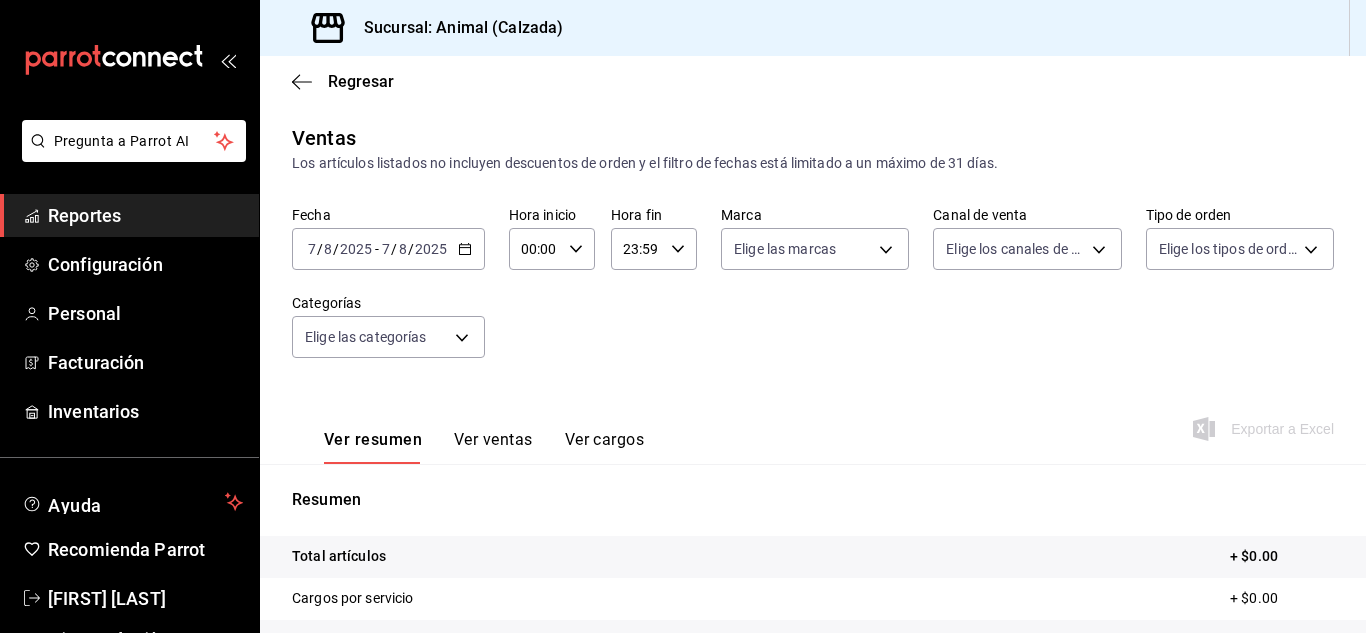 click 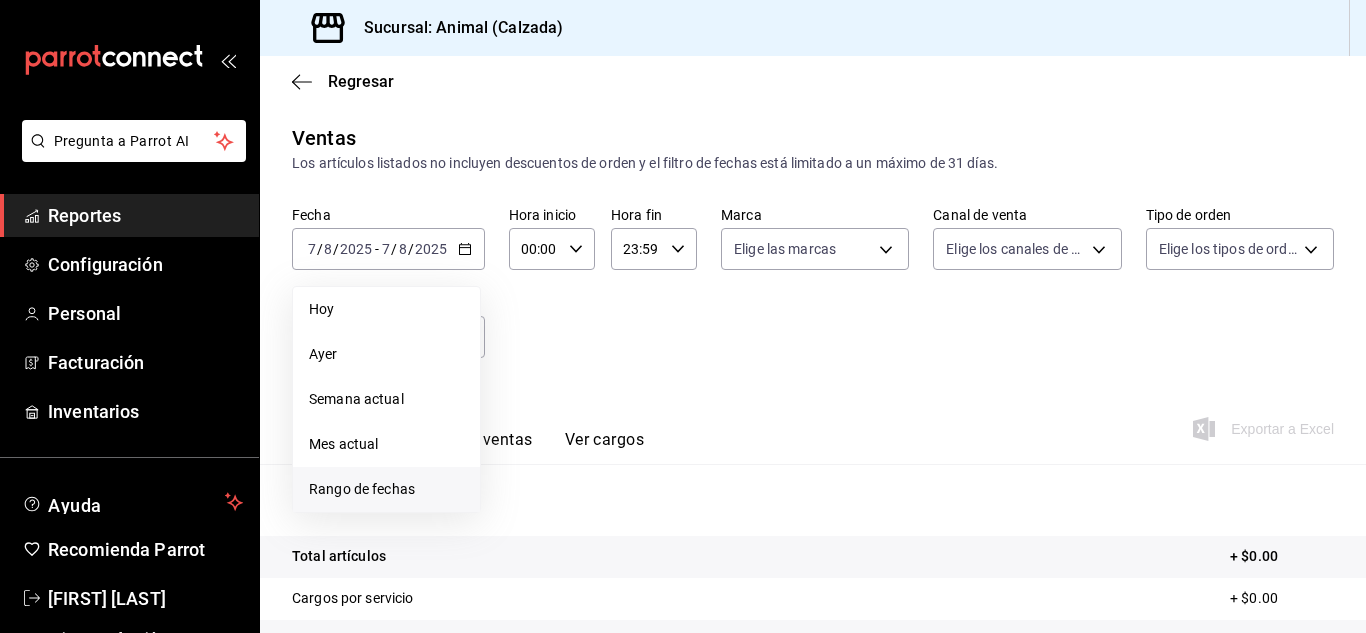 click on "Rango de fechas" at bounding box center (386, 489) 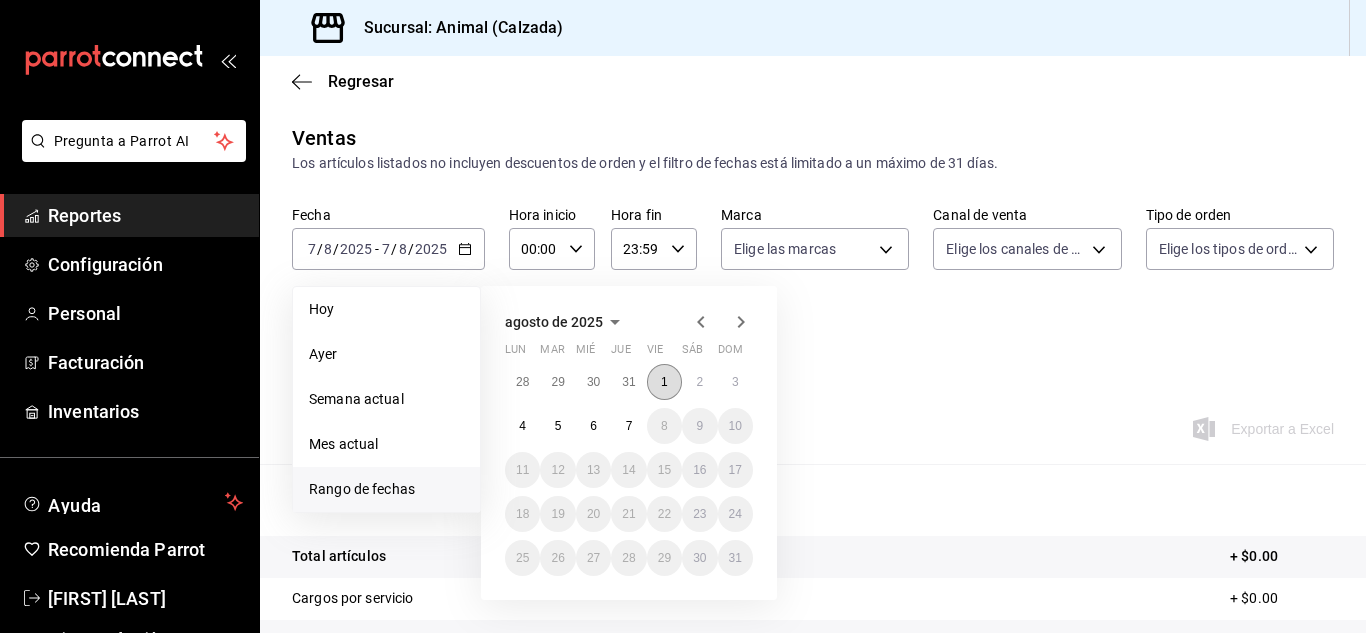 click on "1" at bounding box center (664, 382) 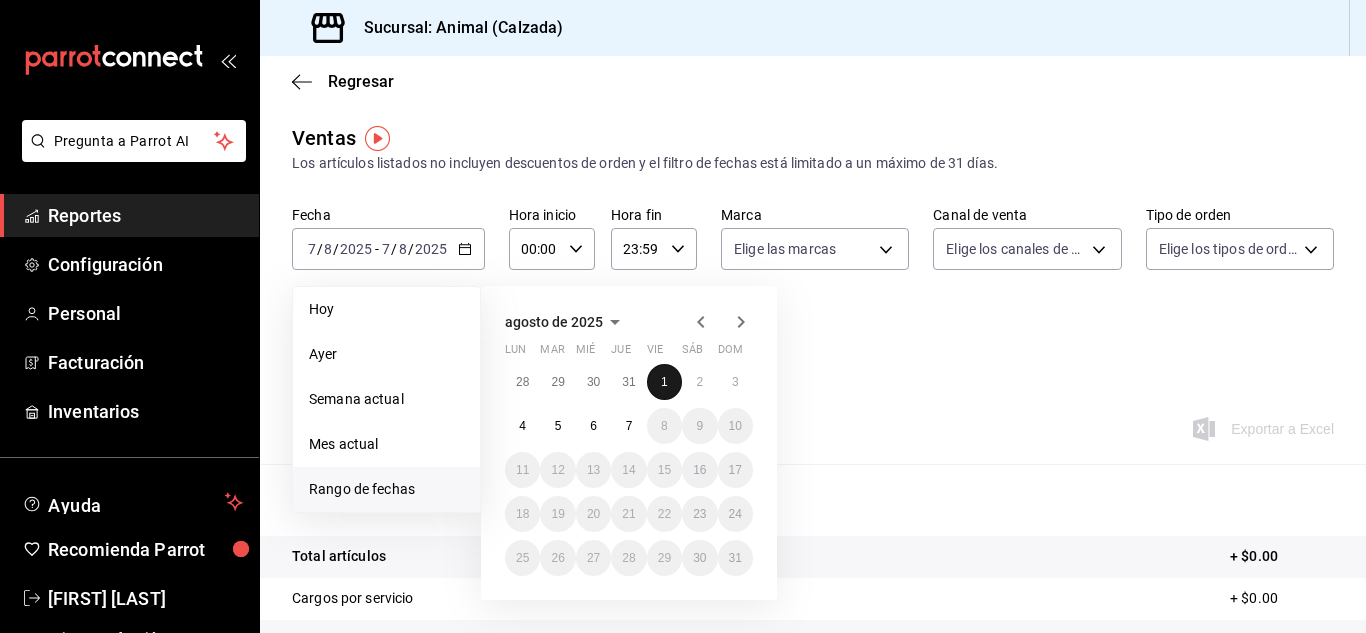 click on "1" at bounding box center [664, 382] 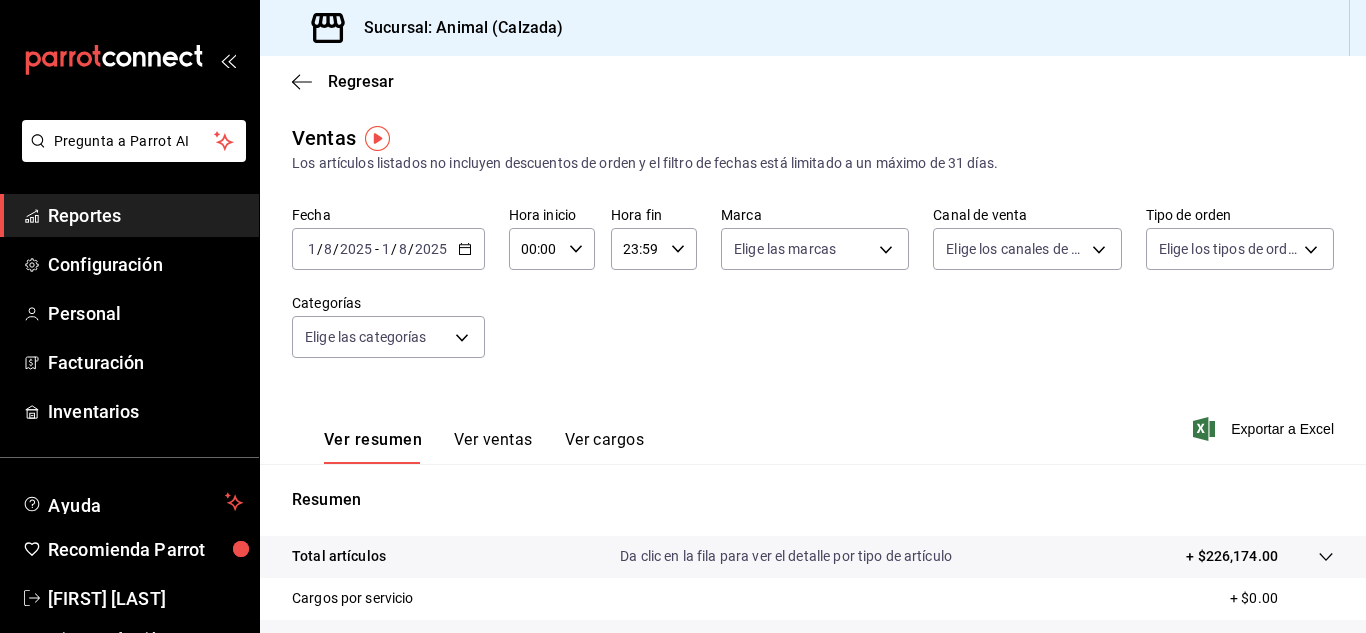 click 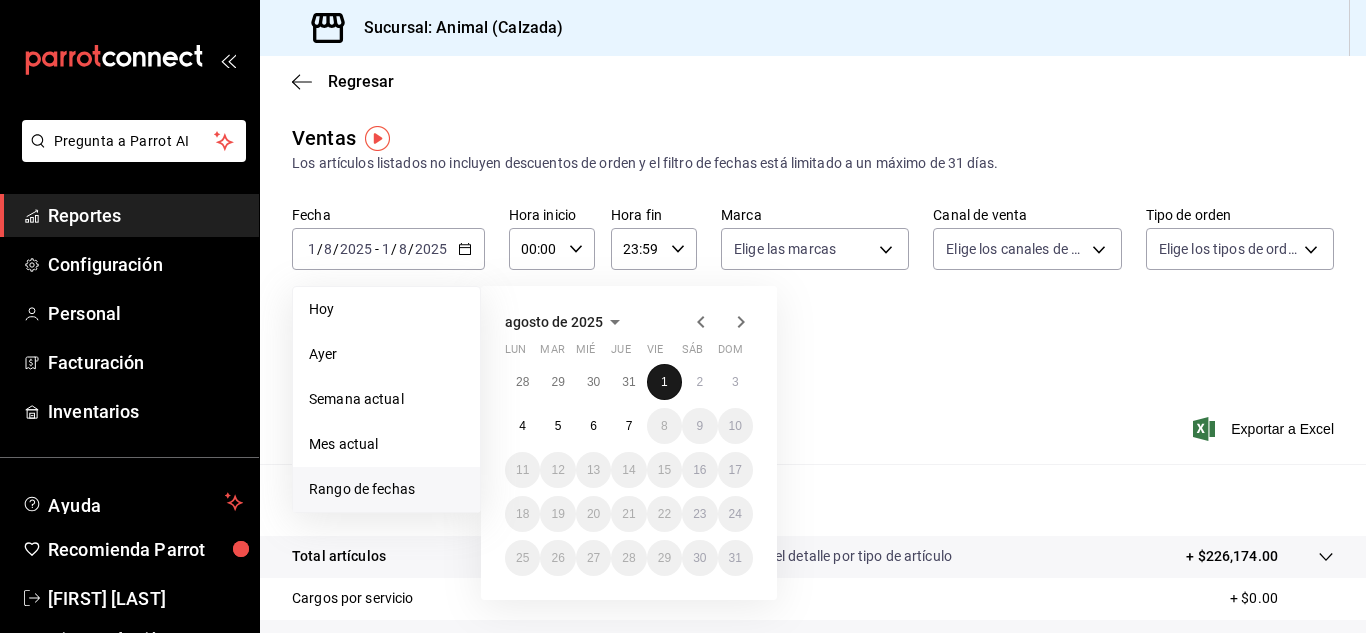 click on "1" at bounding box center [664, 382] 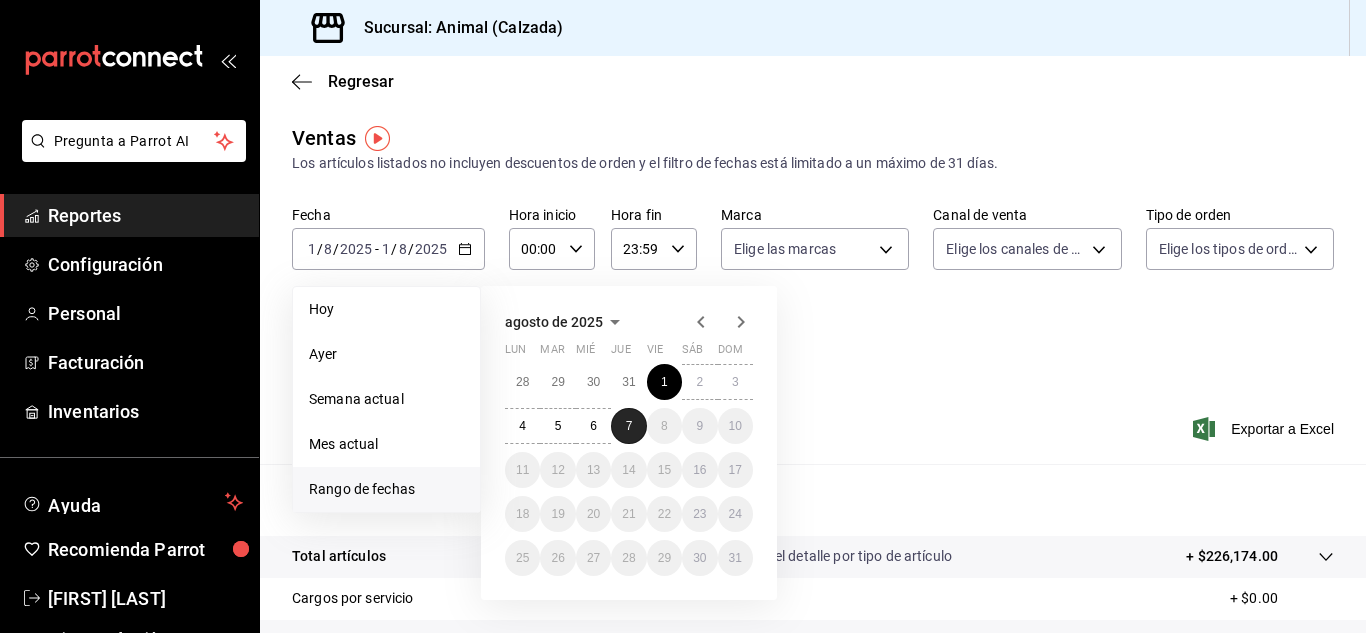 click on "7" at bounding box center (628, 426) 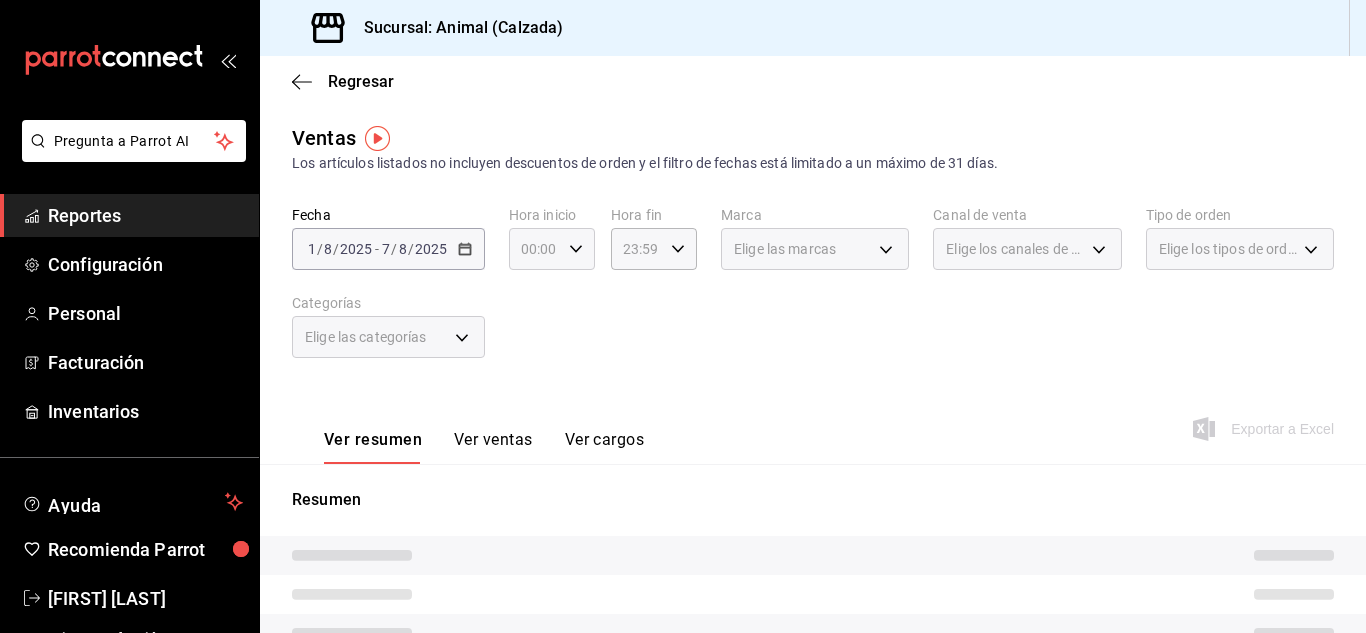 click 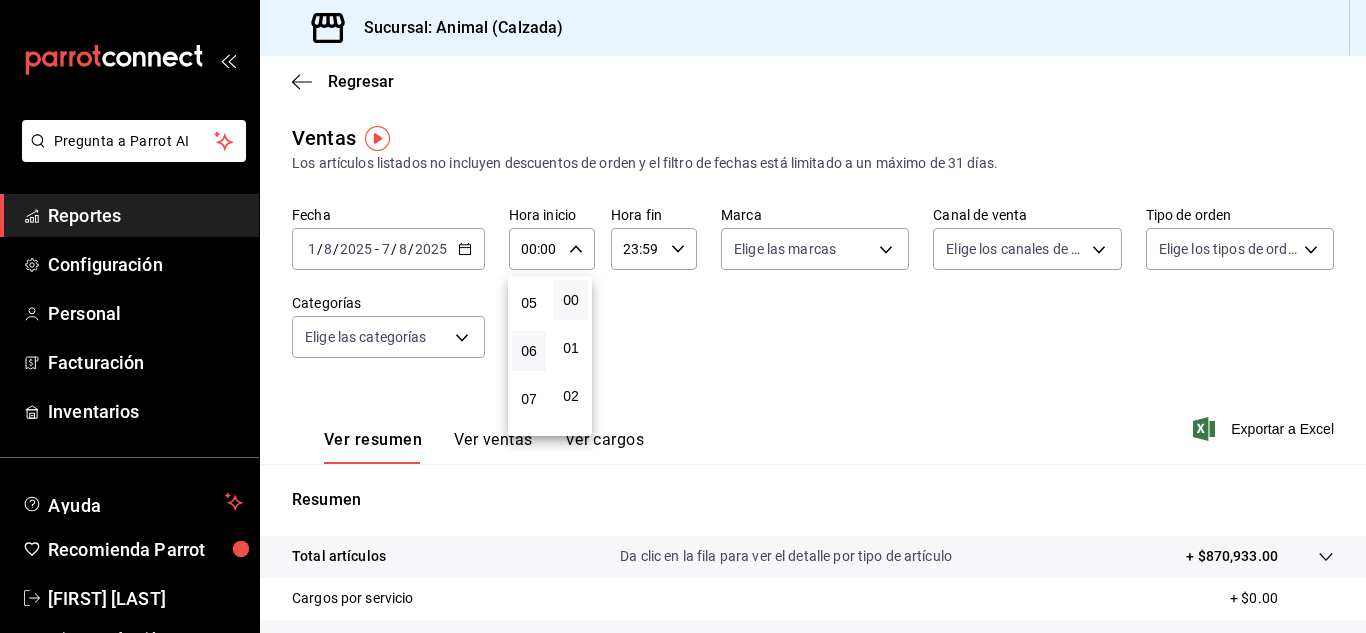 scroll, scrollTop: 236, scrollLeft: 0, axis: vertical 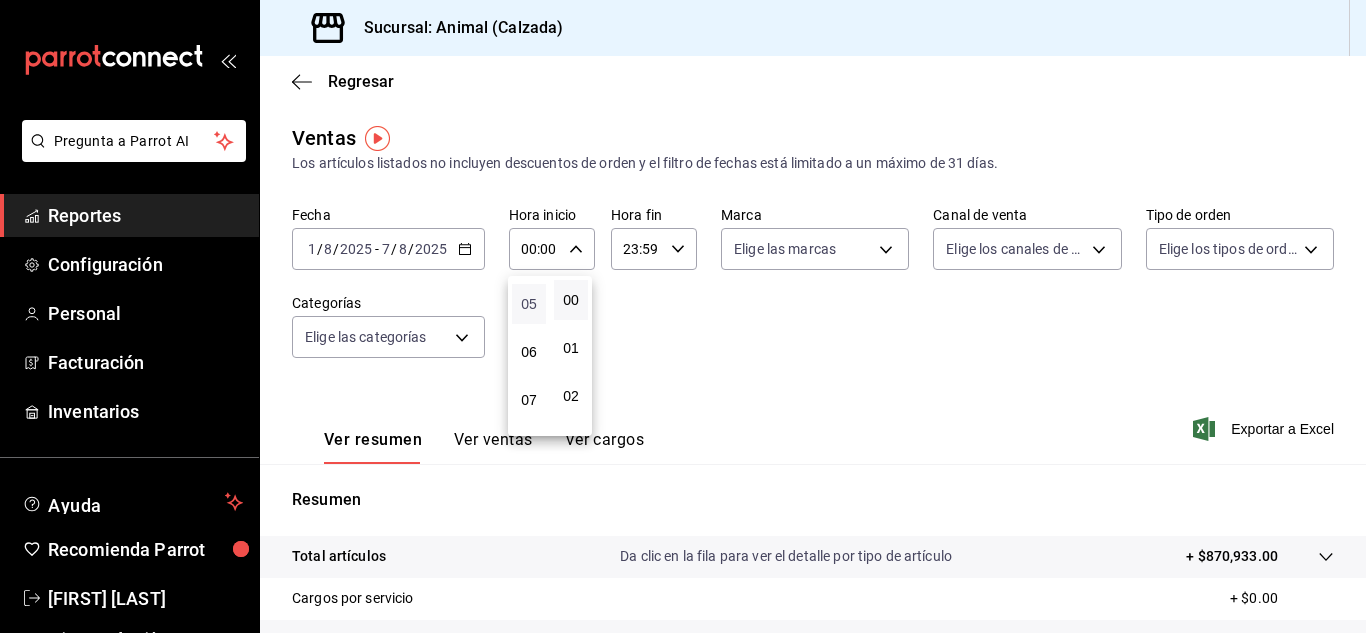 click on "05" at bounding box center [529, 304] 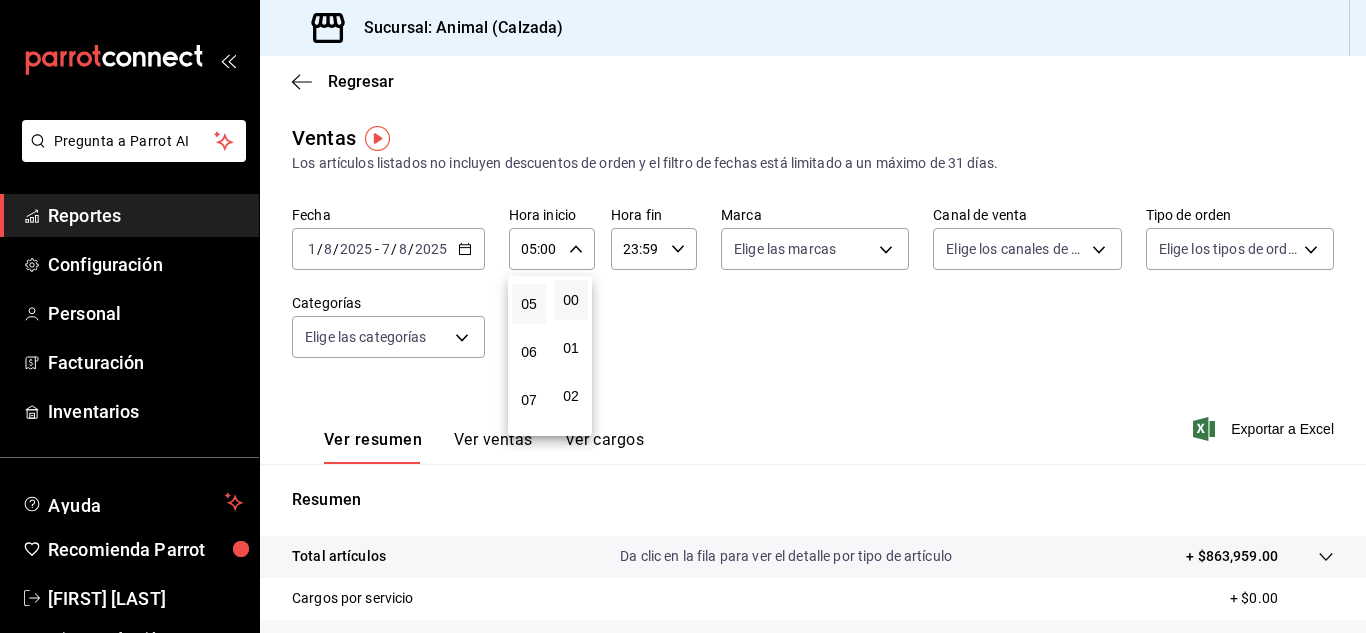 click at bounding box center (683, 316) 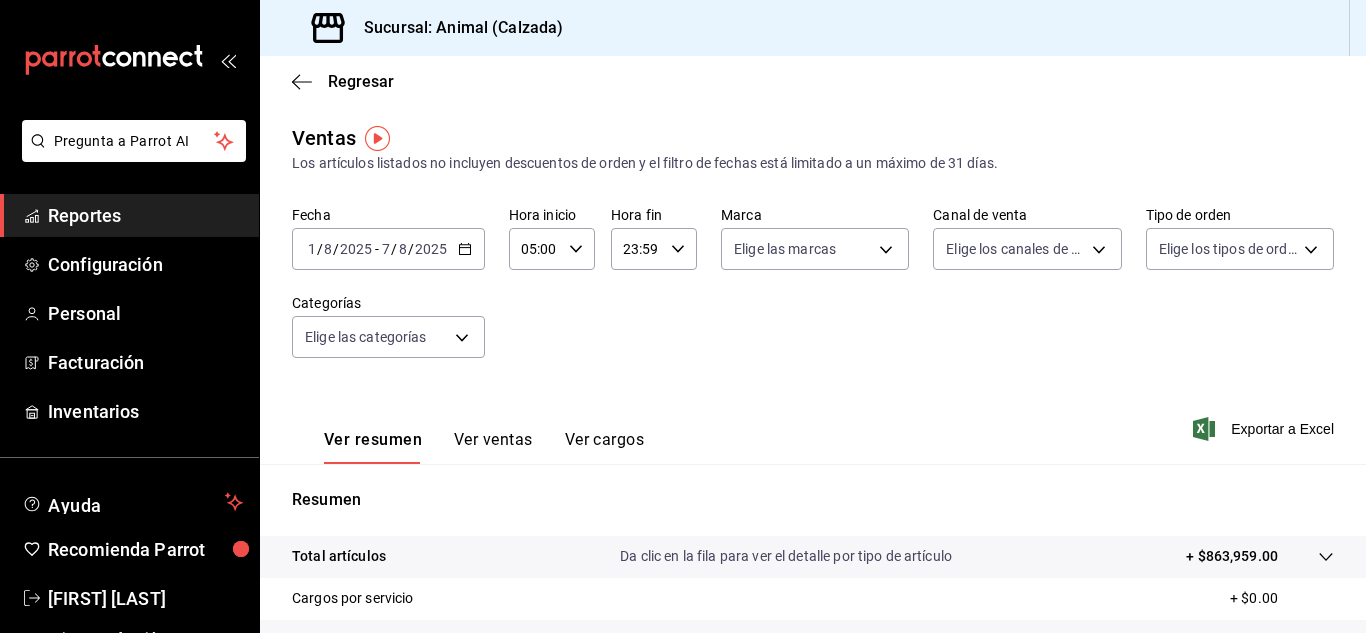 click 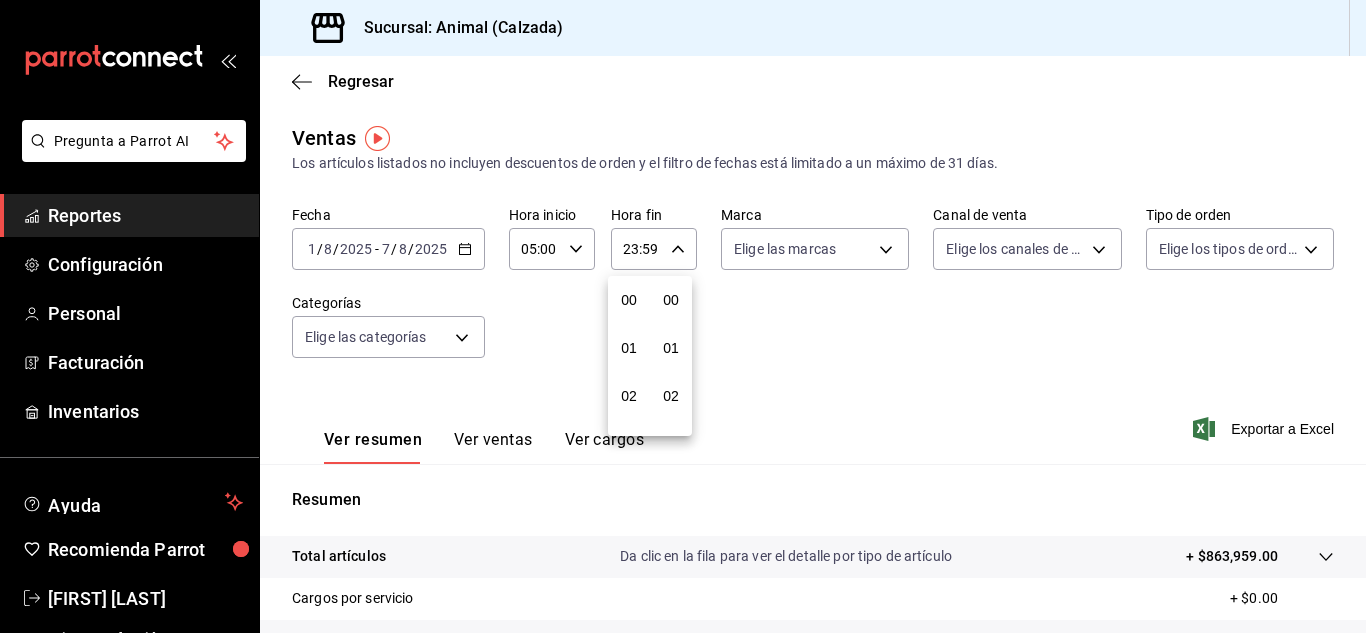 scroll, scrollTop: 992, scrollLeft: 0, axis: vertical 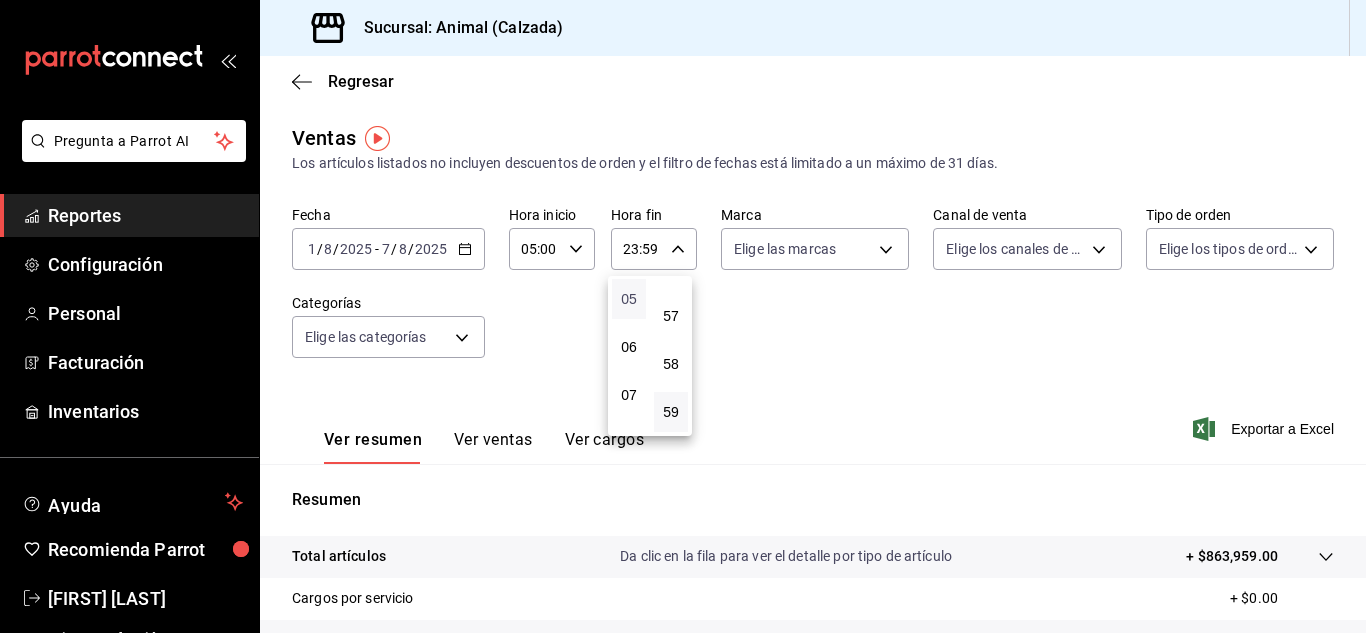 click on "05" at bounding box center (629, 299) 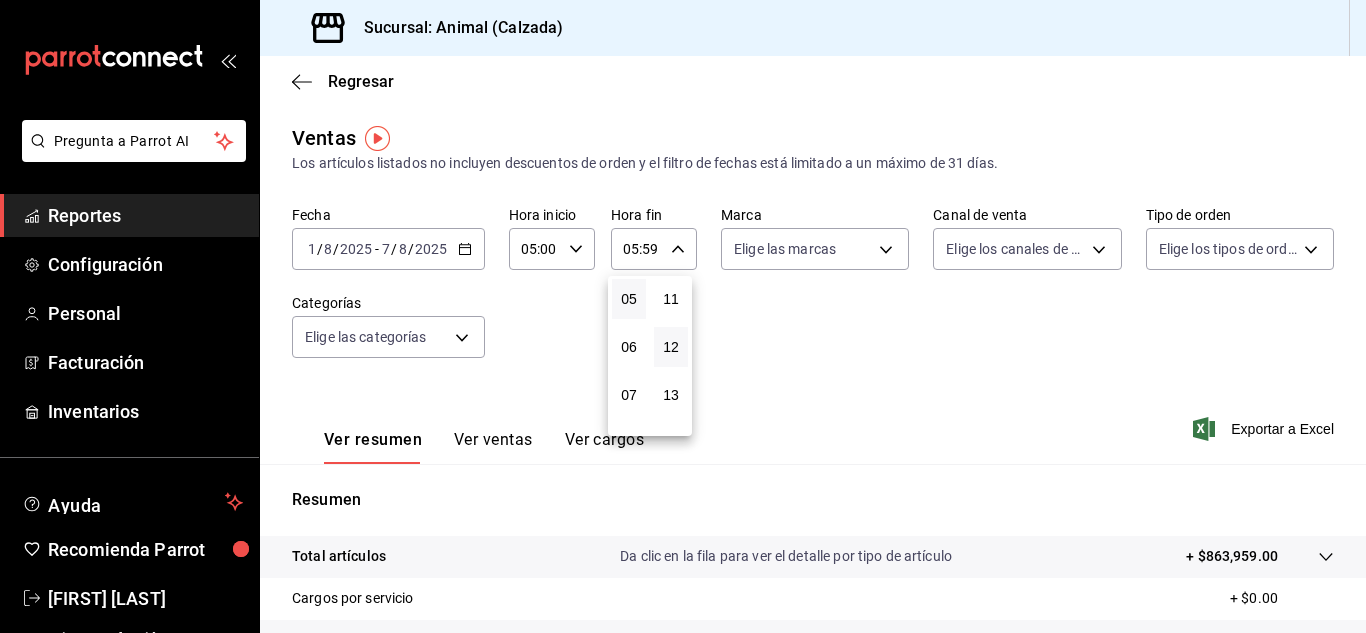 scroll, scrollTop: 0, scrollLeft: 0, axis: both 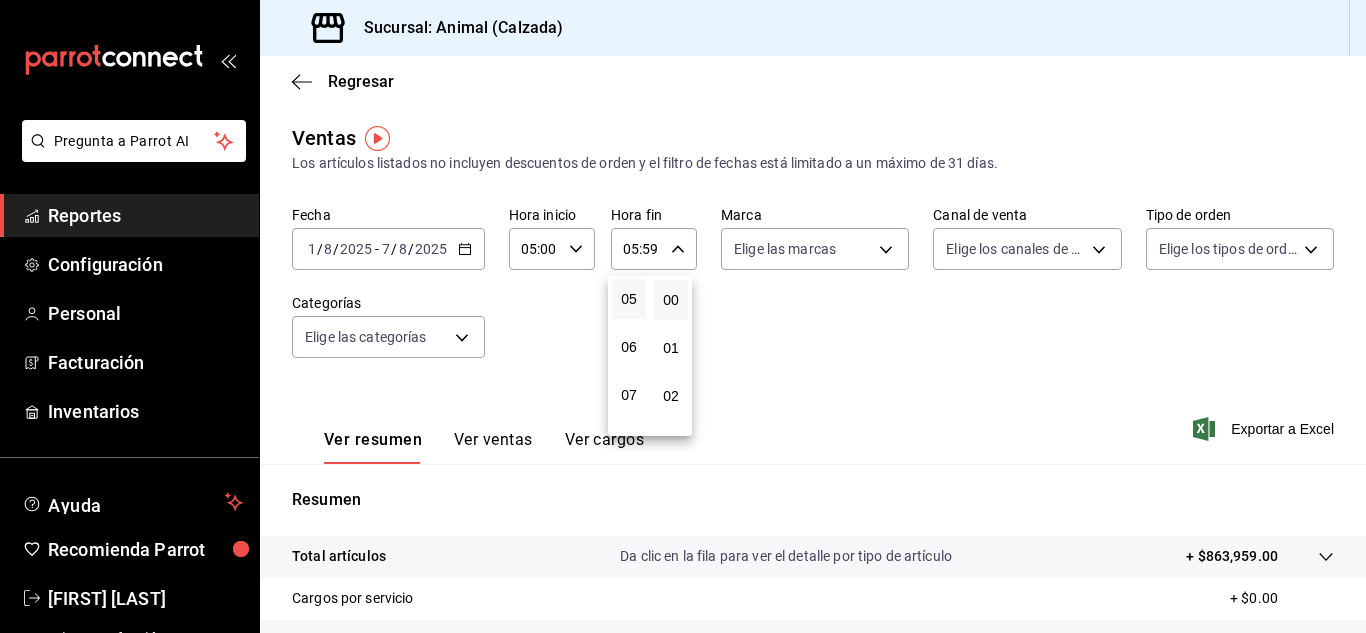 click on "00" at bounding box center [671, 300] 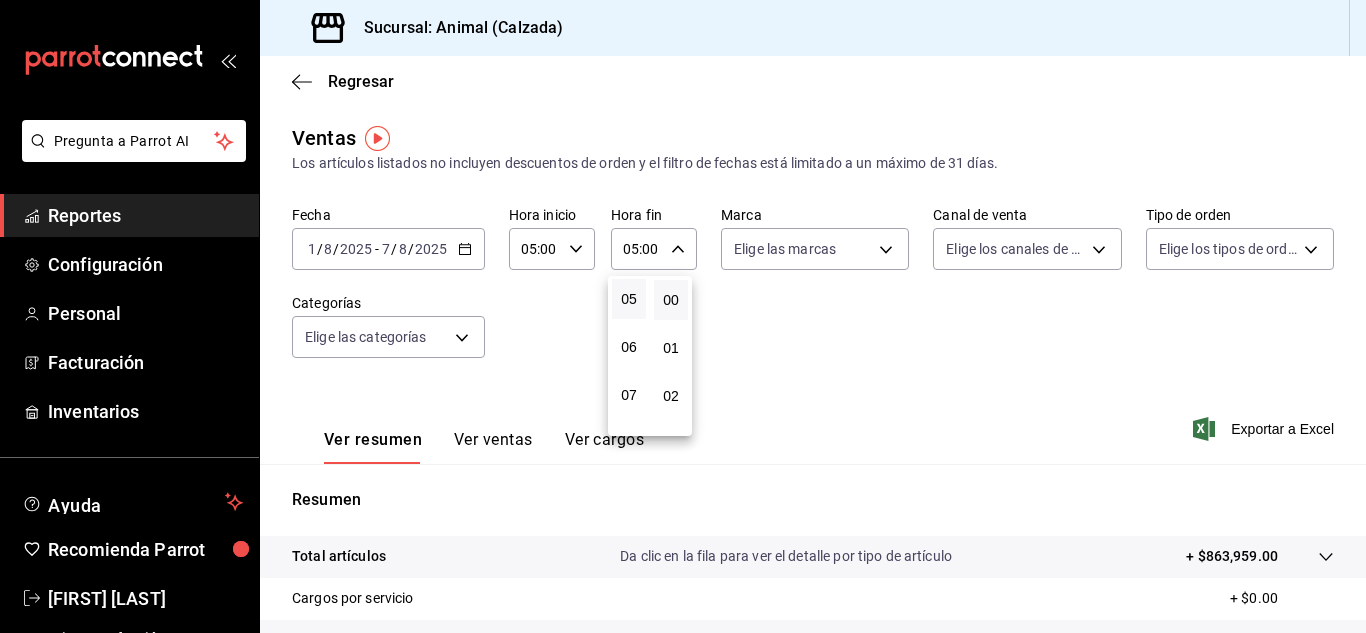 click at bounding box center [683, 316] 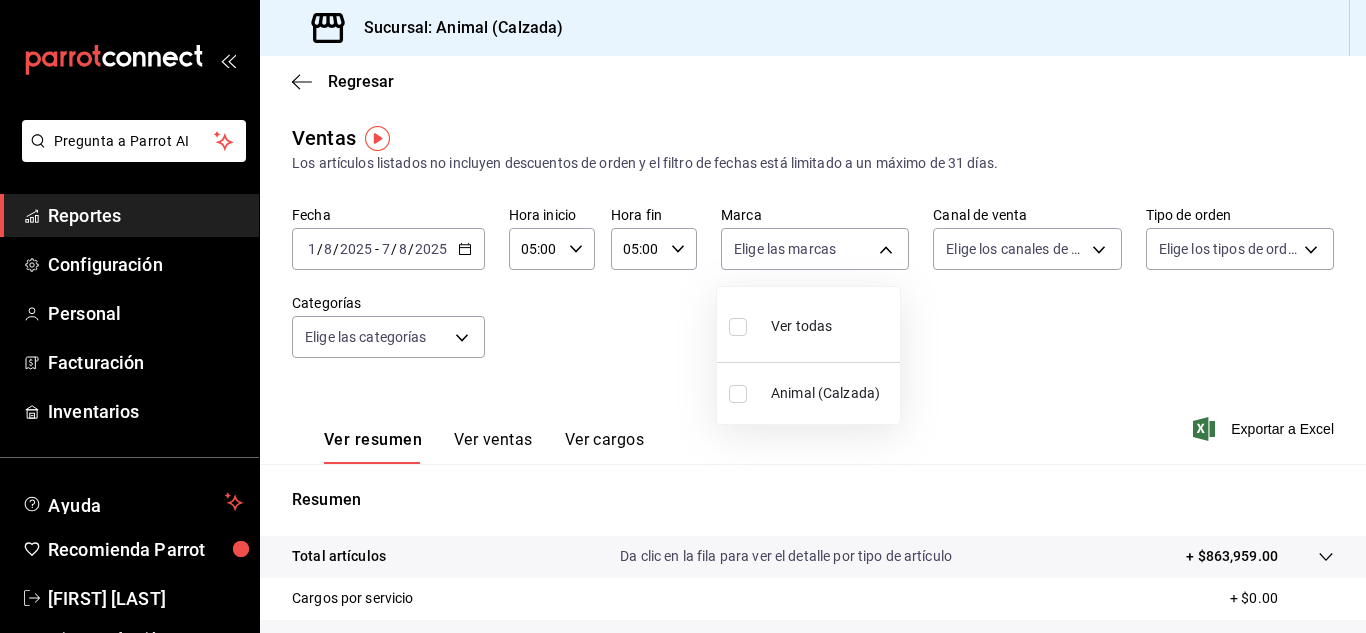 click on "Pregunta a Parrot AI Reportes   Configuración   Personal   Facturación   Inventarios   Ayuda Recomienda Parrot   Esteban Santos   Sugerir nueva función   Sucursal: Animal (Calzada) Regresar Ventas Los artículos listados no incluyen descuentos de orden y el filtro de fechas está limitado a un máximo de 31 días. Fecha 2025-08-01 1 / 8 / 2025 - 2025-08-07 7 / 8 / 2025 Hora inicio 05:00 Hora inicio Hora fin 05:00 Hora fin Marca Elige las marcas Canal de venta Elige los canales de venta Tipo de orden Elige los tipos de orden Categorías Elige las categorías Ver resumen Ver ventas Ver cargos Exportar a Excel Resumen Total artículos Da clic en la fila para ver el detalle por tipo de artículo + $863,959.00 Cargos por servicio + $0.00 Venta bruta = $863,959.00 Descuentos totales - $8,183.90 Certificados de regalo - $19,766.00 Venta total = $836,009.10 Impuestos - $115,311.60 Venta neta = $720,697.50 Pregunta a Parrot AI Reportes   Configuración   Personal   Facturación   Inventarios   Ayuda       Ver todas" at bounding box center (683, 316) 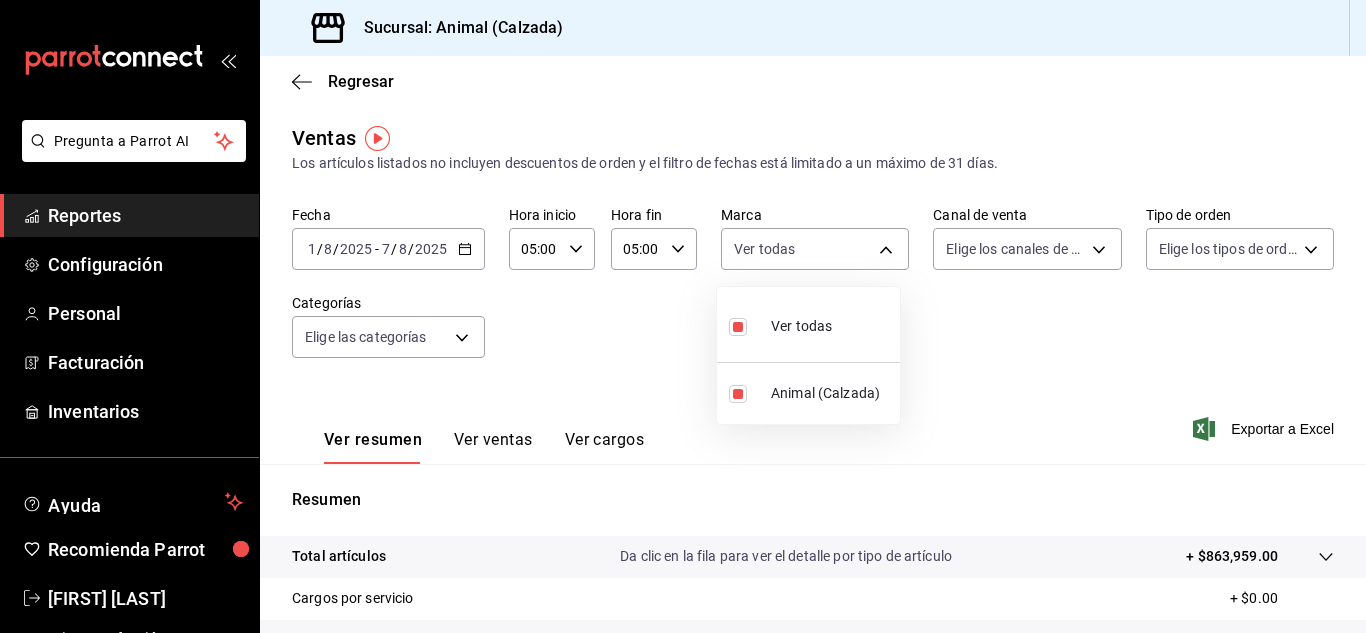 click at bounding box center (683, 316) 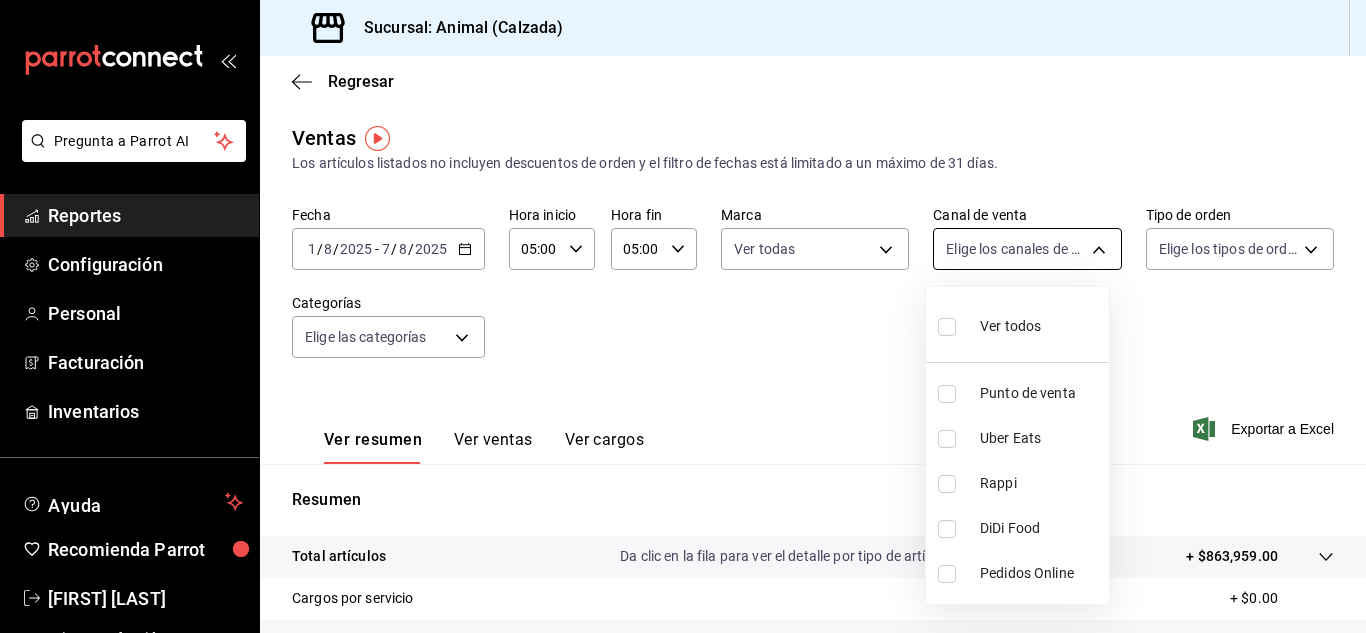 click on "Pregunta a Parrot AI Reportes   Configuración   Personal   Facturación   Inventarios   Ayuda Recomienda Parrot   Esteban Santos   Sugerir nueva función   Sucursal: Animal (Calzada) Regresar Ventas Los artículos listados no incluyen descuentos de orden y el filtro de fechas está limitado a un máximo de 31 días. Fecha 2025-08-01 1 / 8 / 2025 - 2025-08-07 7 / 8 / 2025 Hora inicio 05:00 Hora inicio Hora fin 05:00 Hora fin Marca Ver todas e26472f3-9262-489d-bcba-4c6b034529c7 Canal de venta Elige los canales de venta Tipo de orden Elige los tipos de orden Categorías Elige las categorías Ver resumen Ver ventas Ver cargos Exportar a Excel Resumen Total artículos Da clic en la fila para ver el detalle por tipo de artículo + $863,959.00 Cargos por servicio + $0.00 Venta bruta = $863,959.00 Descuentos totales - $8,183.90 Certificados de regalo - $19,766.00 Venta total = $836,009.10 Impuestos - $115,311.60 Venta neta = $720,697.50 Pregunta a Parrot AI Reportes   Configuración   Personal   Facturación" at bounding box center [683, 316] 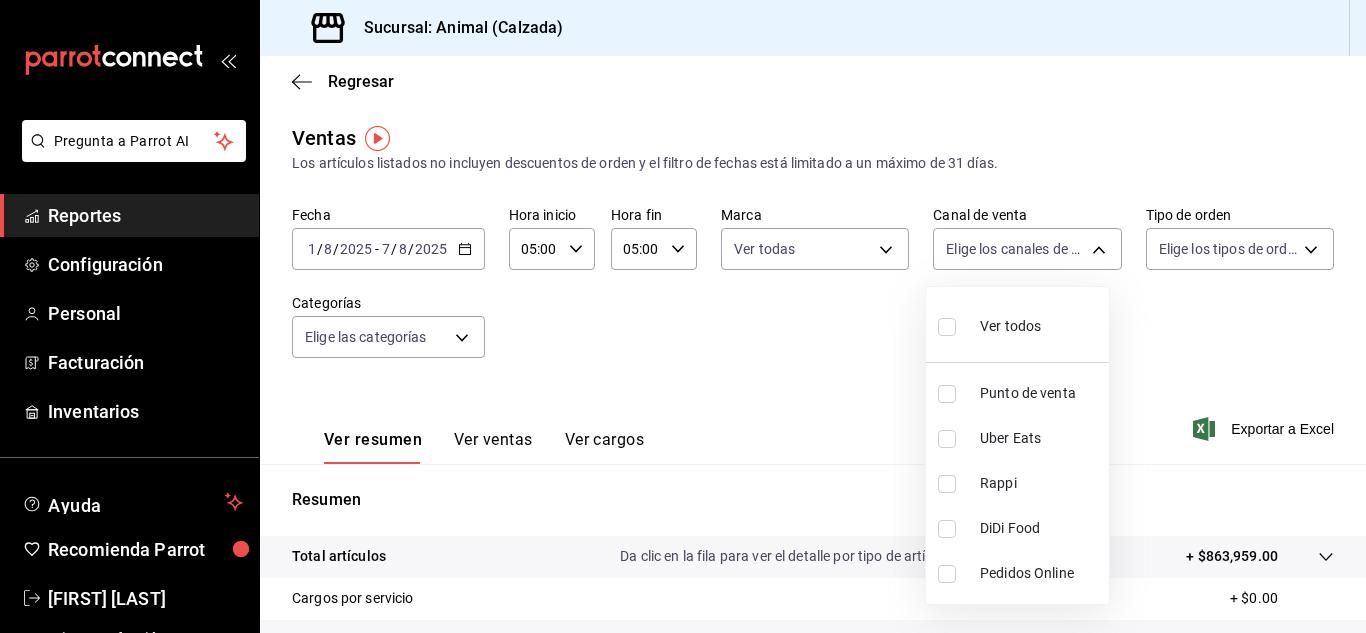 click on "Ver todos" at bounding box center (1010, 326) 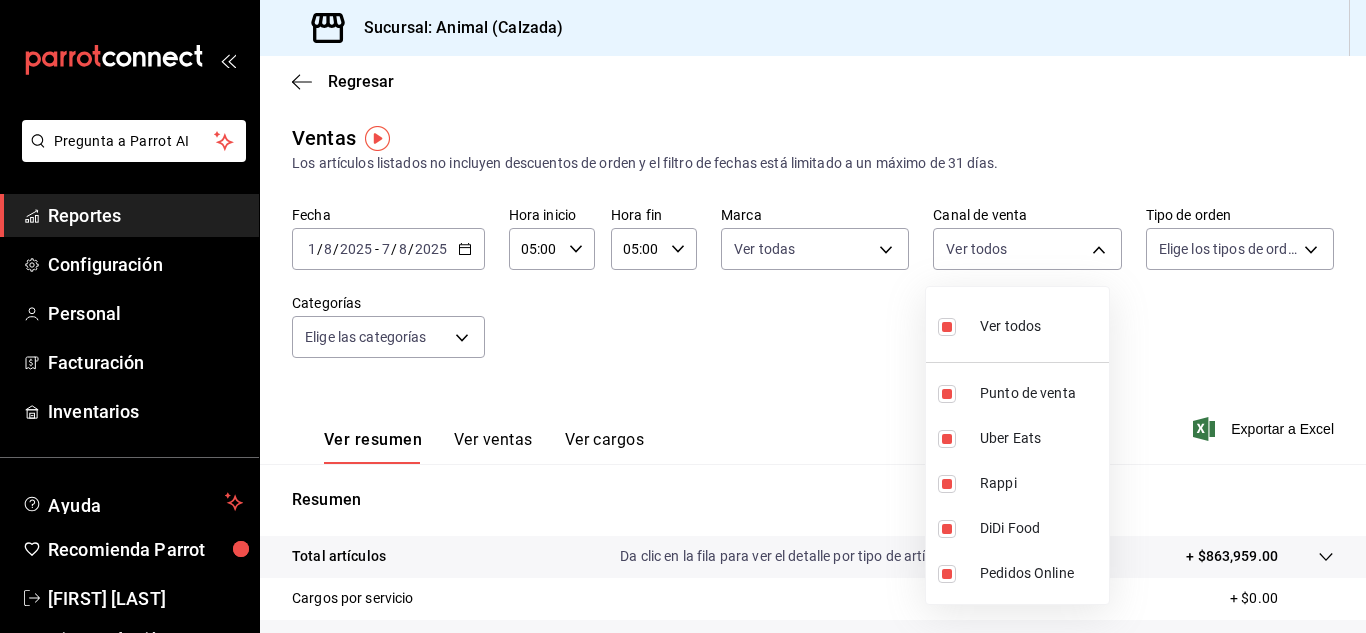click at bounding box center (683, 316) 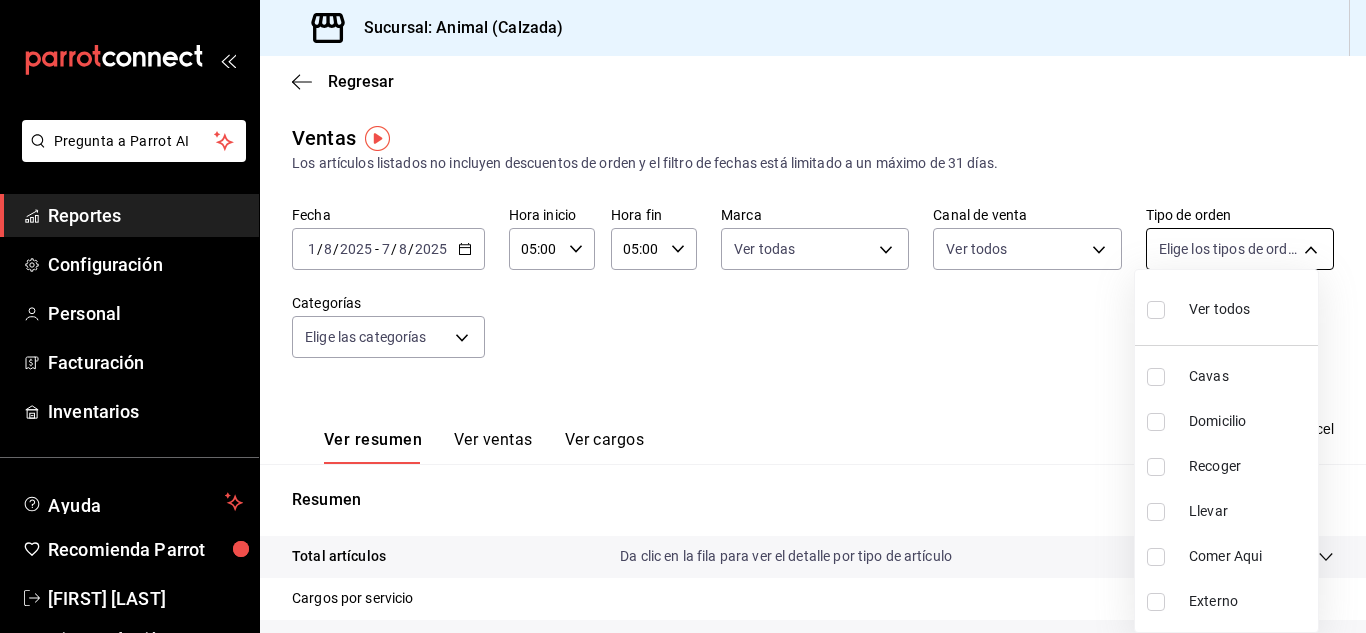 click on "Pregunta a Parrot AI Reportes   Configuración   Personal   Facturación   Inventarios   Ayuda Recomienda Parrot   Esteban Santos   Sugerir nueva función   Sucursal: Animal (Calzada) Regresar Ventas Los artículos listados no incluyen descuentos de orden y el filtro de fechas está limitado a un máximo de 31 días. Fecha 2025-08-01 1 / 8 / 2025 - 2025-08-07 7 / 8 / 2025 Hora inicio 05:00 Hora inicio Hora fin 05:00 Hora fin Marca Ver todas e26472f3-9262-489d-bcba-4c6b034529c7 Canal de venta Ver todos PARROT,UBER_EATS,RAPPI,DIDI_FOOD,ONLINE Tipo de orden Elige los tipos de orden Categorías Elige las categorías Ver resumen Ver ventas Ver cargos Exportar a Excel Resumen Total artículos Da clic en la fila para ver el detalle por tipo de artículo + $863,959.00 Cargos por servicio + $0.00 Venta bruta = $863,959.00 Descuentos totales - $8,183.90 Certificados de regalo - $19,766.00 Venta total = $836,009.10 Impuestos - $115,311.60 Venta neta = $720,697.50 Pregunta a Parrot AI Reportes   Configuración   Personal" at bounding box center [683, 316] 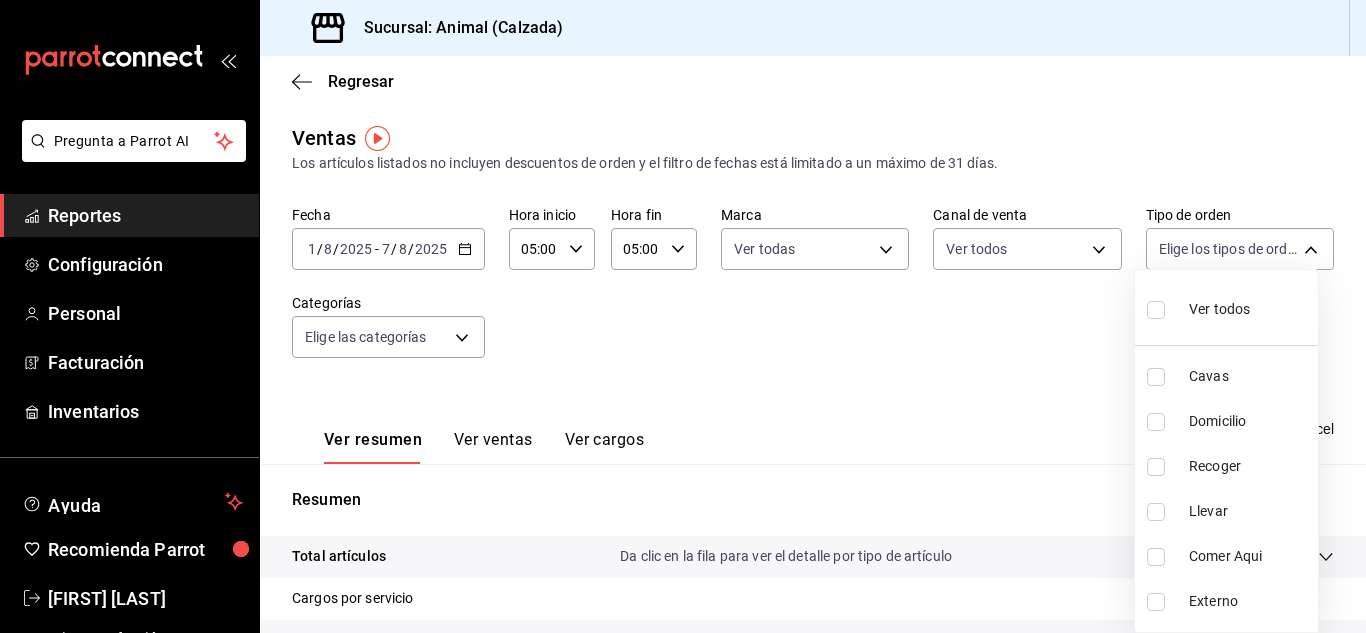 click on "Ver todos" at bounding box center [1198, 307] 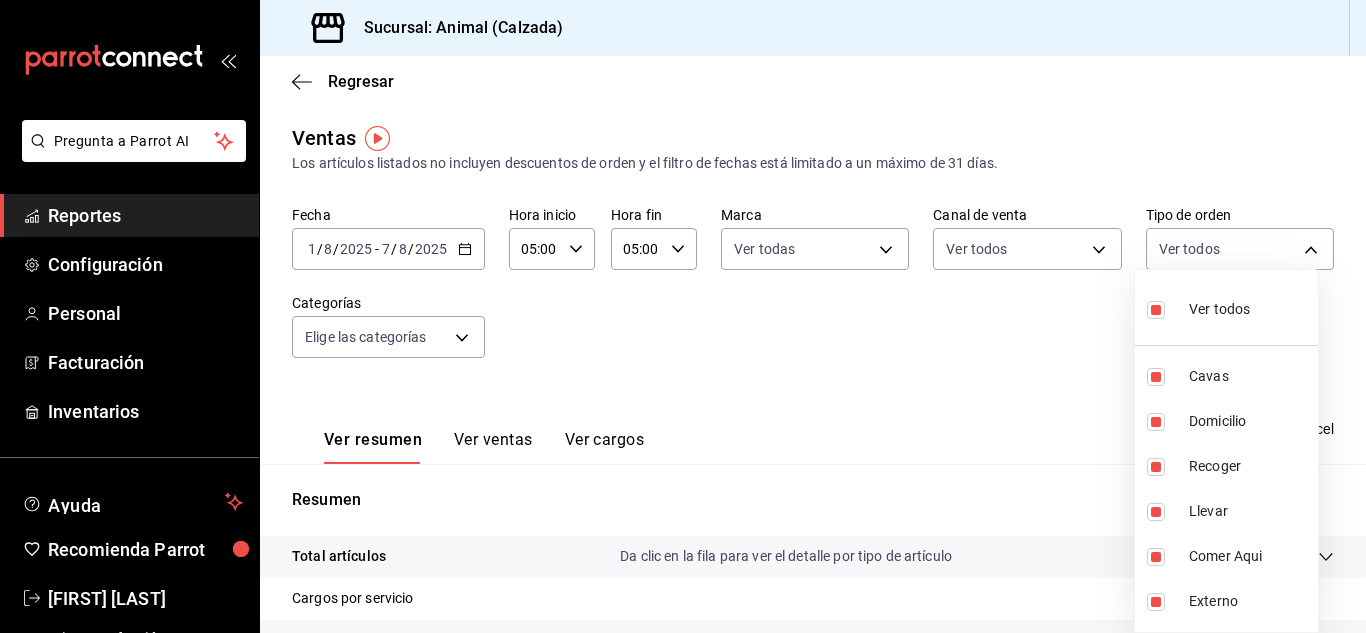 click at bounding box center (683, 316) 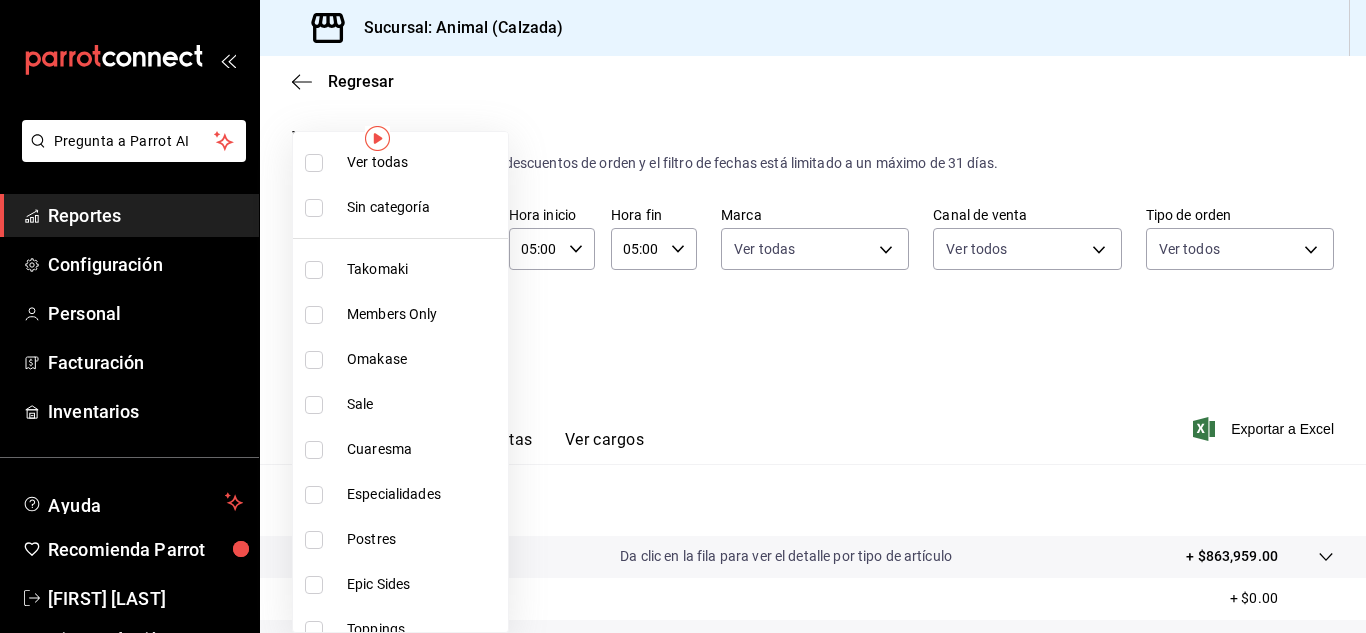 click on "Pregunta a Parrot AI Reportes   Configuración   Personal   Facturación   Inventarios   Ayuda Recomienda Parrot   Esteban Santos   Sugerir nueva función   Sucursal: Animal (Calzada) Regresar Ventas Los artículos listados no incluyen descuentos de orden y el filtro de fechas está limitado a un máximo de 31 días. Fecha 2025-08-01 1 / 8 / 2025 - 2025-08-07 7 / 8 / 2025 Hora inicio 05:00 Hora inicio Hora fin 05:00 Hora fin Marca Ver todas e26472f3-9262-489d-bcba-4c6b034529c7 Canal de venta Ver todos PARROT,UBER_EATS,RAPPI,DIDI_FOOD,ONLINE Tipo de orden Ver todos 588630d3-b511-4bba-a729-32472510037f,54b7ae00-ca47-4ec1-b7ff-55842c0a2b62,92293fd7-2d7b-430b-85d7-0dfe47b44eba,6237157c-a0f8-48ff-b796-8e4576b5f3c5,200a31bf-f5a3-4f69-a302-e0fd34b5ac63,EXTERNAL Categorías Elige las categorías Ver resumen Ver ventas Ver cargos Exportar a Excel Resumen Total artículos Da clic en la fila para ver el detalle por tipo de artículo + $863,959.00 Cargos por servicio + $0.00 Venta bruta = $863,959.00 Descuentos totales" at bounding box center [683, 316] 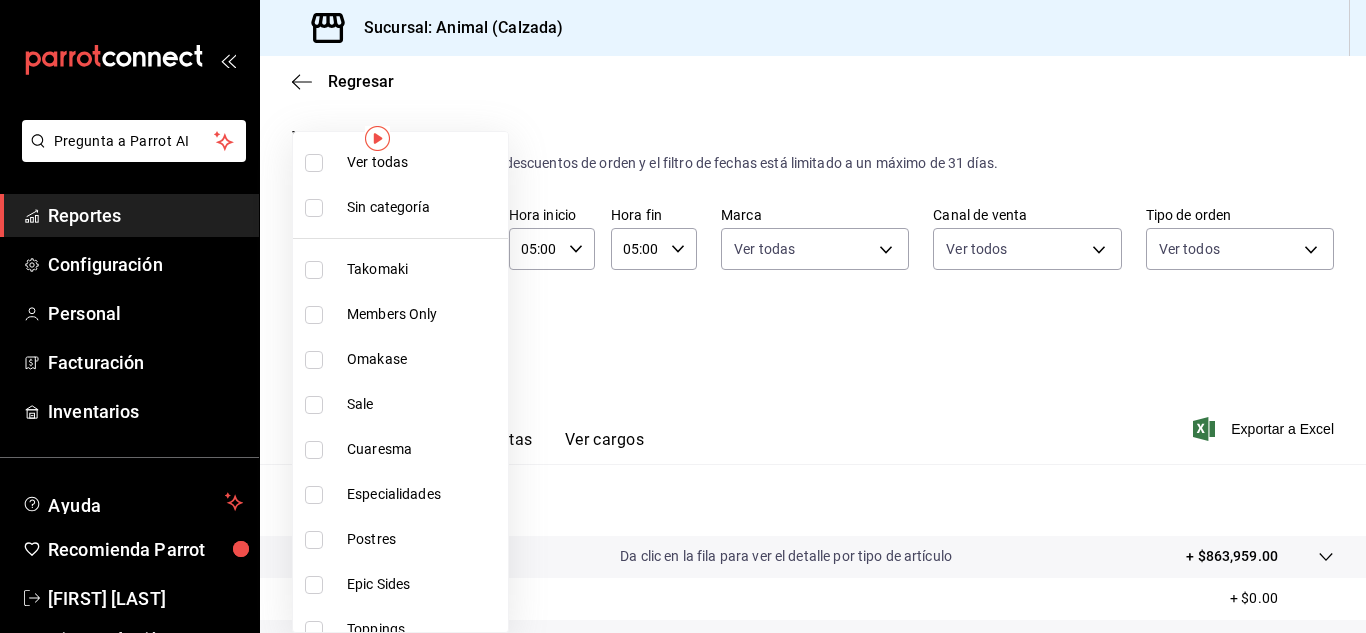 click on "Ver todas" at bounding box center [423, 162] 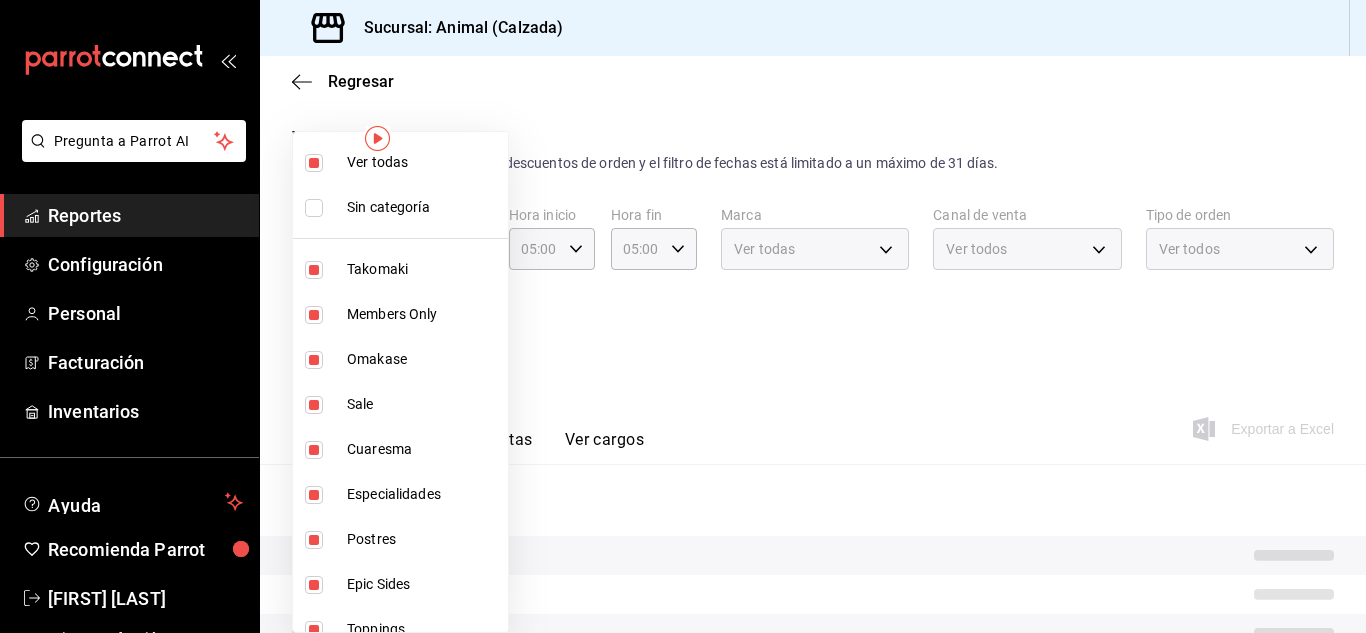 click at bounding box center [683, 316] 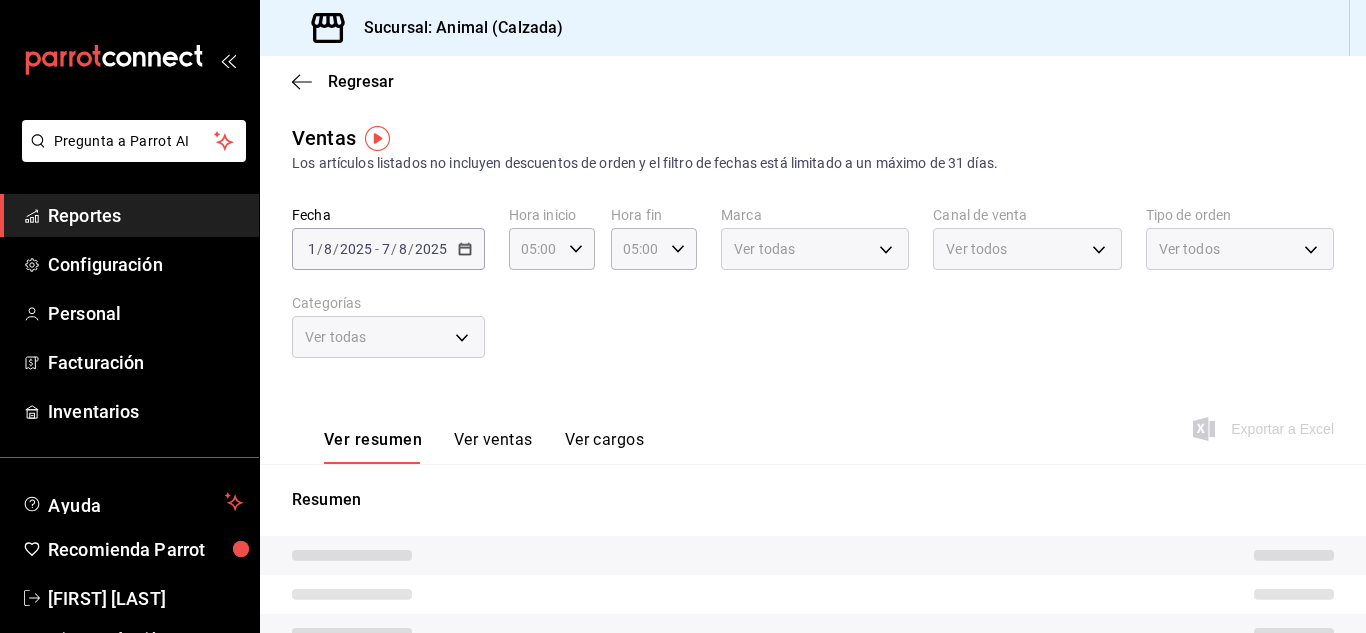 click on "Fecha 2025-08-01 1 / 8 / 2025 - 2025-08-07 7 / 8 / 2025 Hora inicio 05:00 Hora inicio Hora fin 05:00 Hora fin Marca Ver todas e26472f3-9262-489d-bcba-4c6b034529c7 Canal de venta Ver todos PARROT,UBER_EATS,RAPPI,DIDI_FOOD,ONLINE Tipo de orden Ver todos 588630d3-b511-4bba-a729-32472510037f,54b7ae00-ca47-4ec1-b7ff-55842c0a2b62,92293fd7-2d7b-430b-85d7-0dfe47b44eba,6237157c-a0f8-48ff-b796-8e4576b5f3c5,200a31bf-f5a3-4f69-a302-e0fd34b5ac63,EXTERNAL Categorías Ver todas" at bounding box center (813, 294) 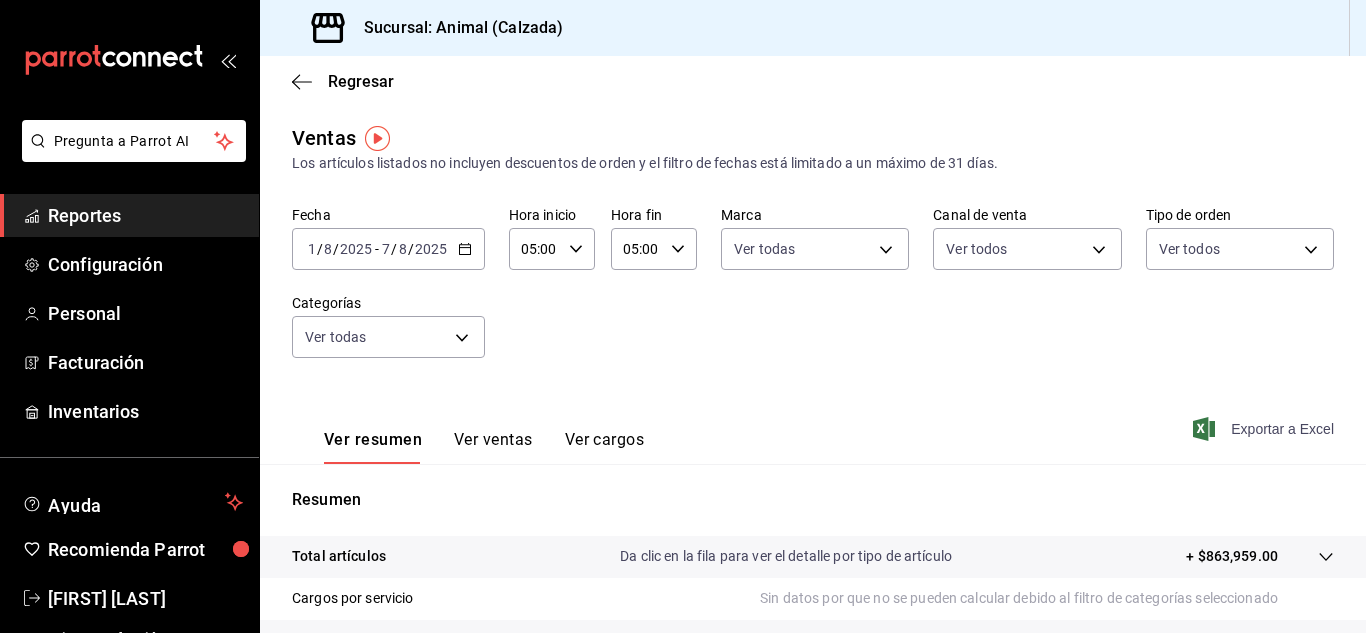 click on "Exportar a Excel" at bounding box center (1265, 429) 